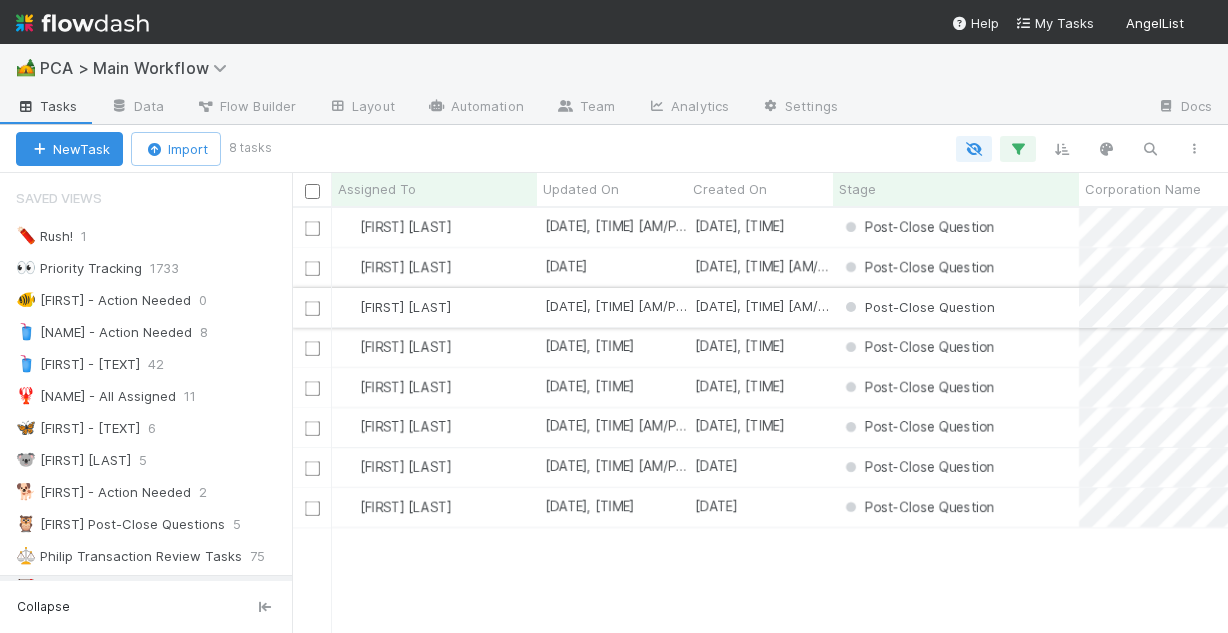 scroll, scrollTop: 0, scrollLeft: 0, axis: both 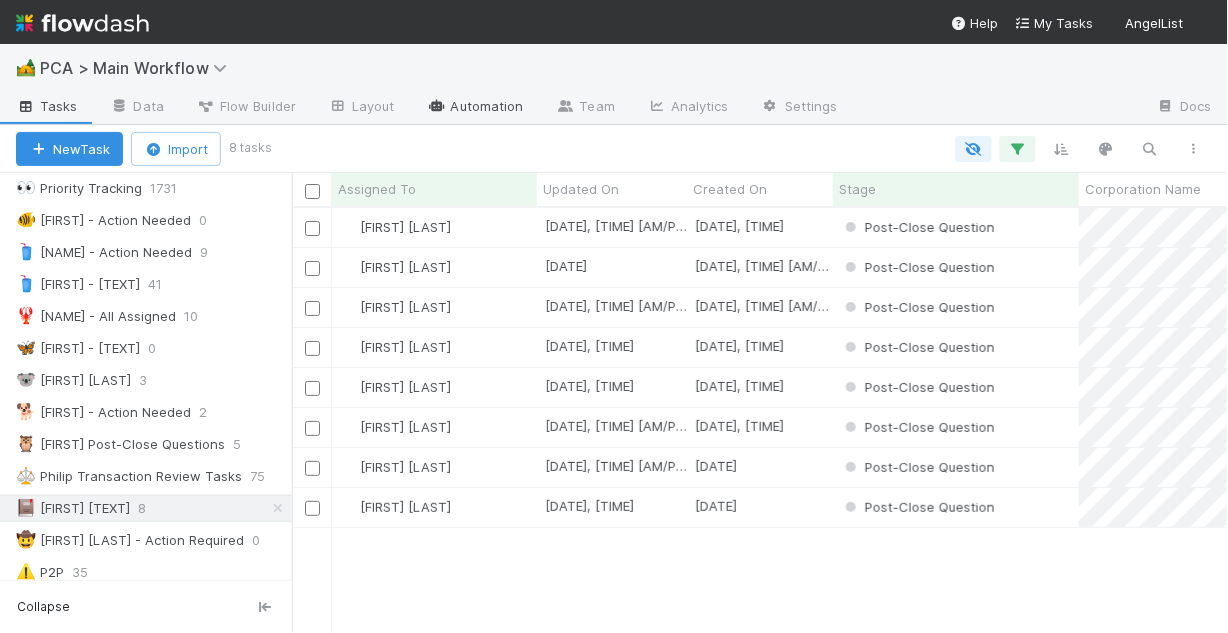 click on "Automation" at bounding box center [475, 108] 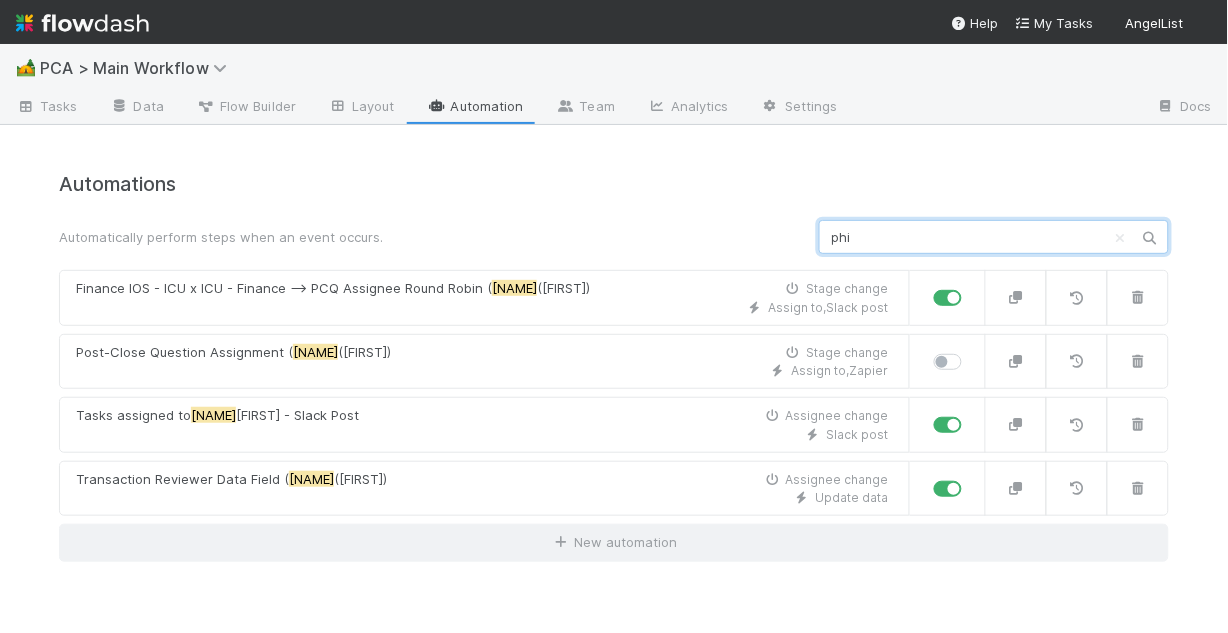 type on "phi" 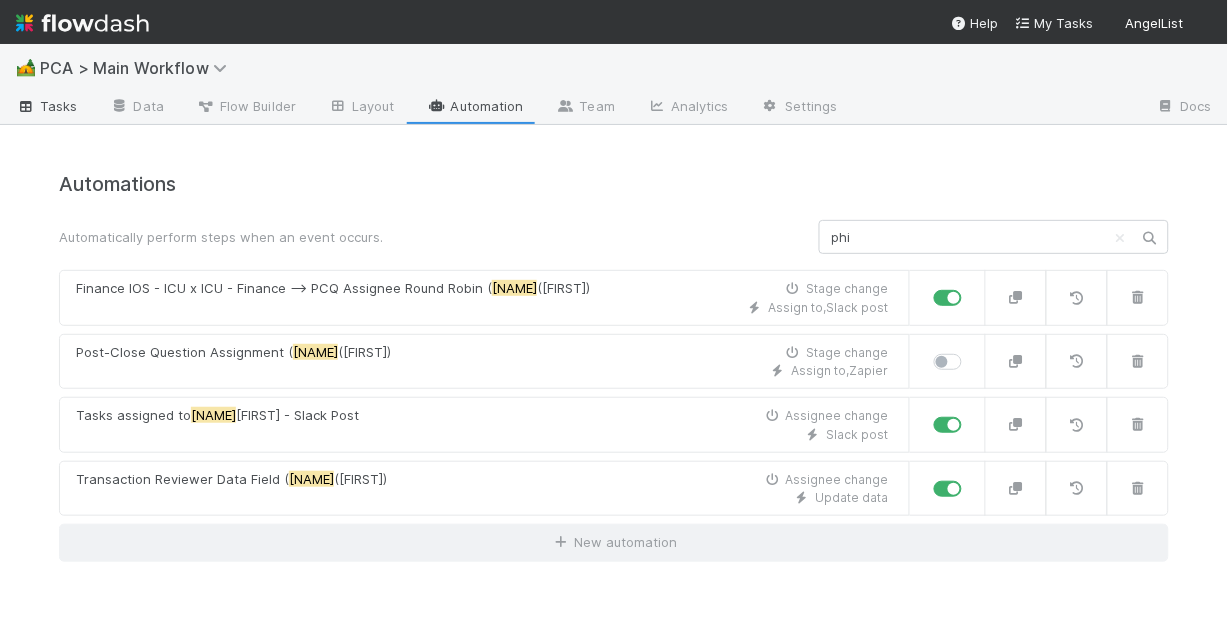 click on "Tasks" at bounding box center (47, 106) 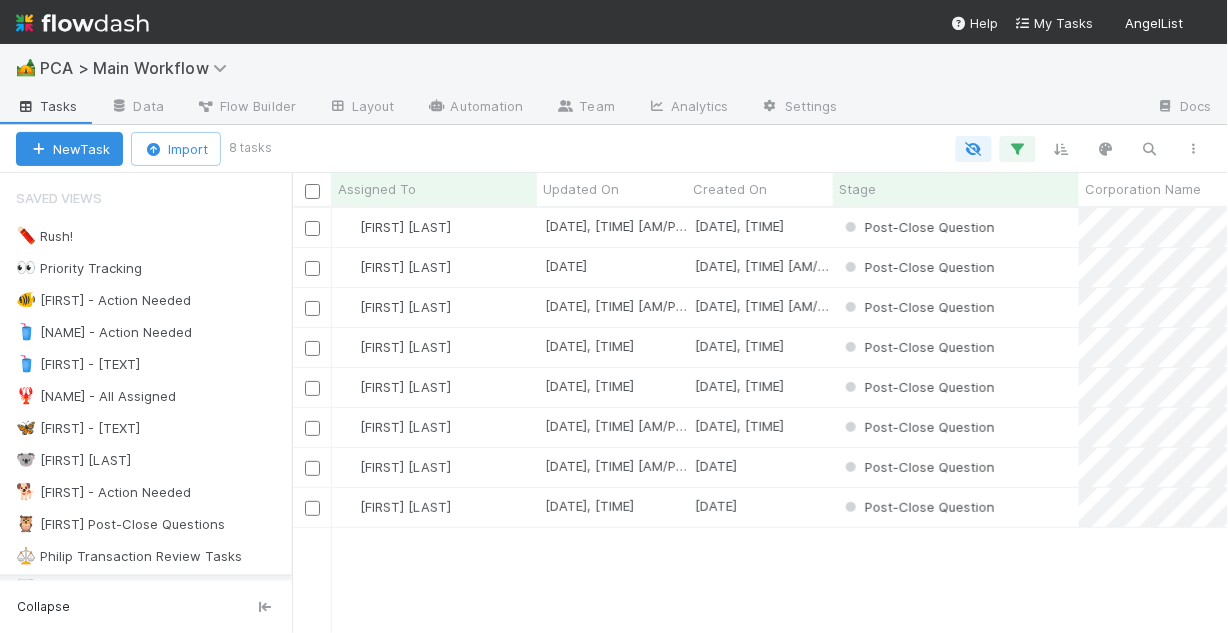 scroll, scrollTop: 13, scrollLeft: 13, axis: both 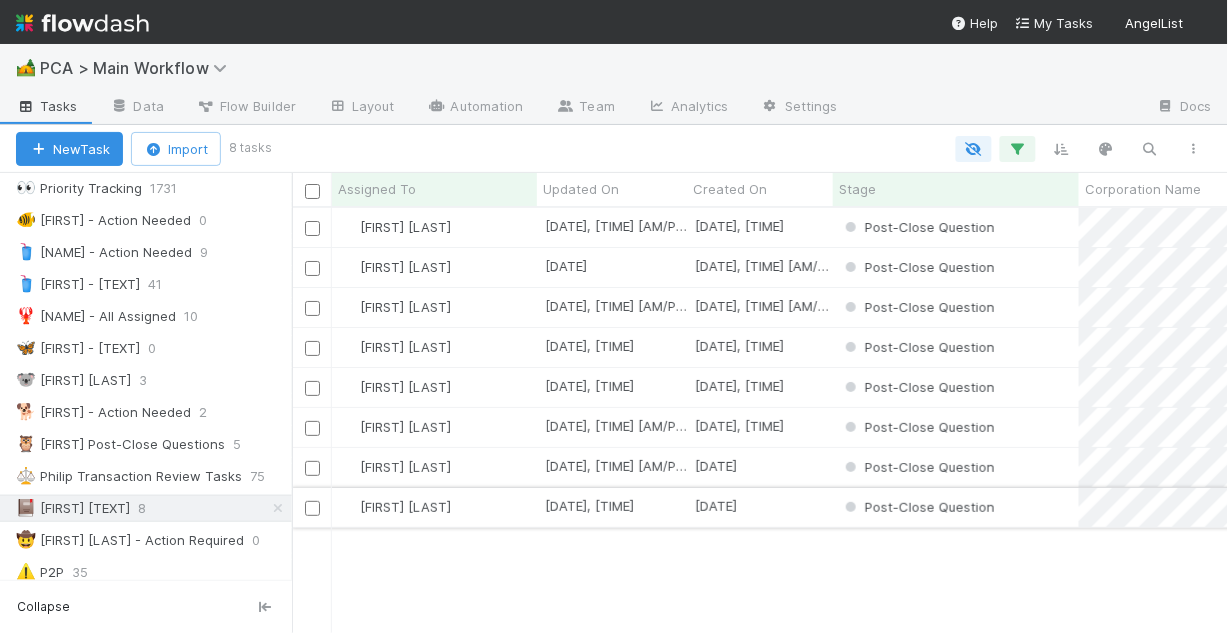 click on "8/1/25, 12:35:35 AM" at bounding box center [612, 507] 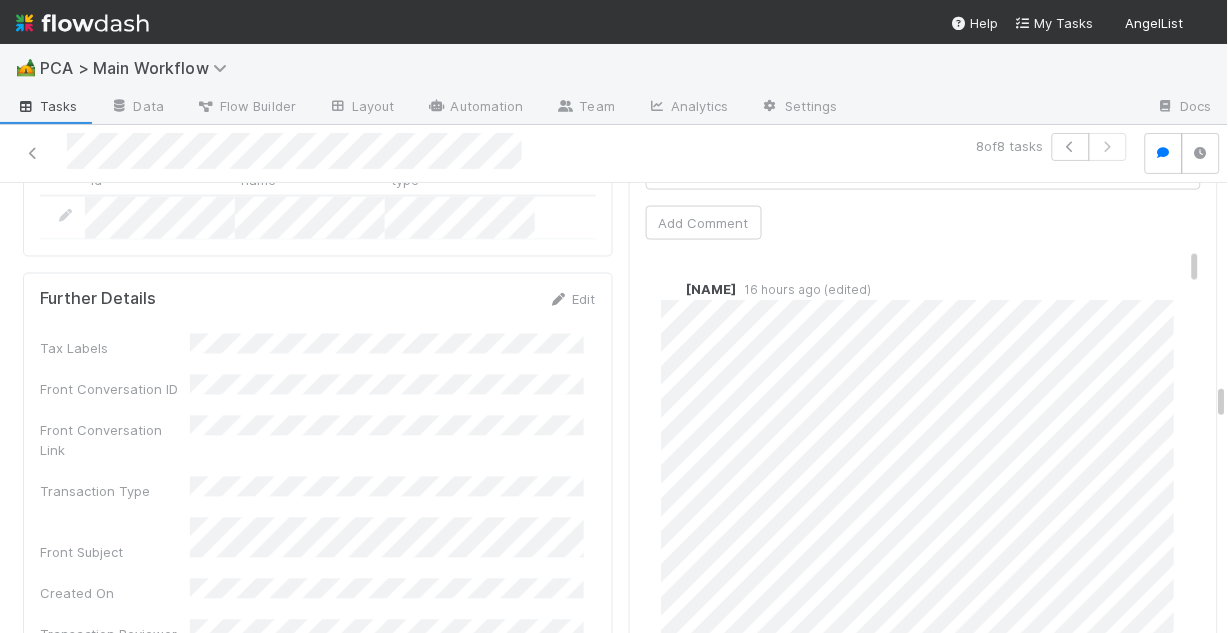 scroll, scrollTop: 3760, scrollLeft: 0, axis: vertical 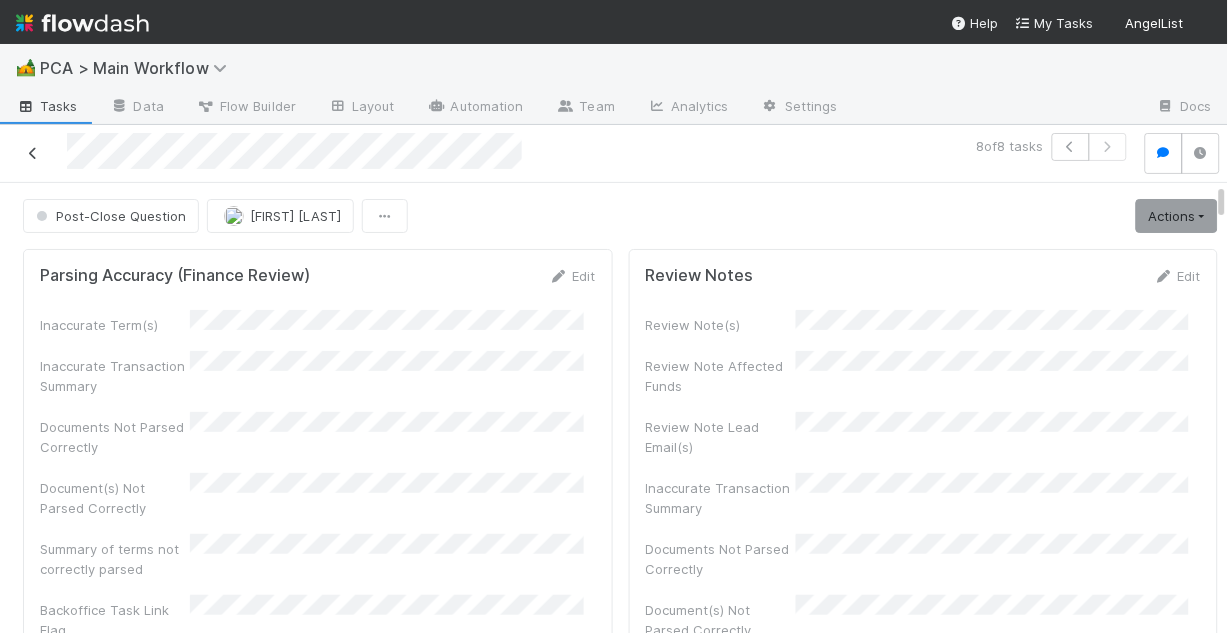 click at bounding box center (33, 153) 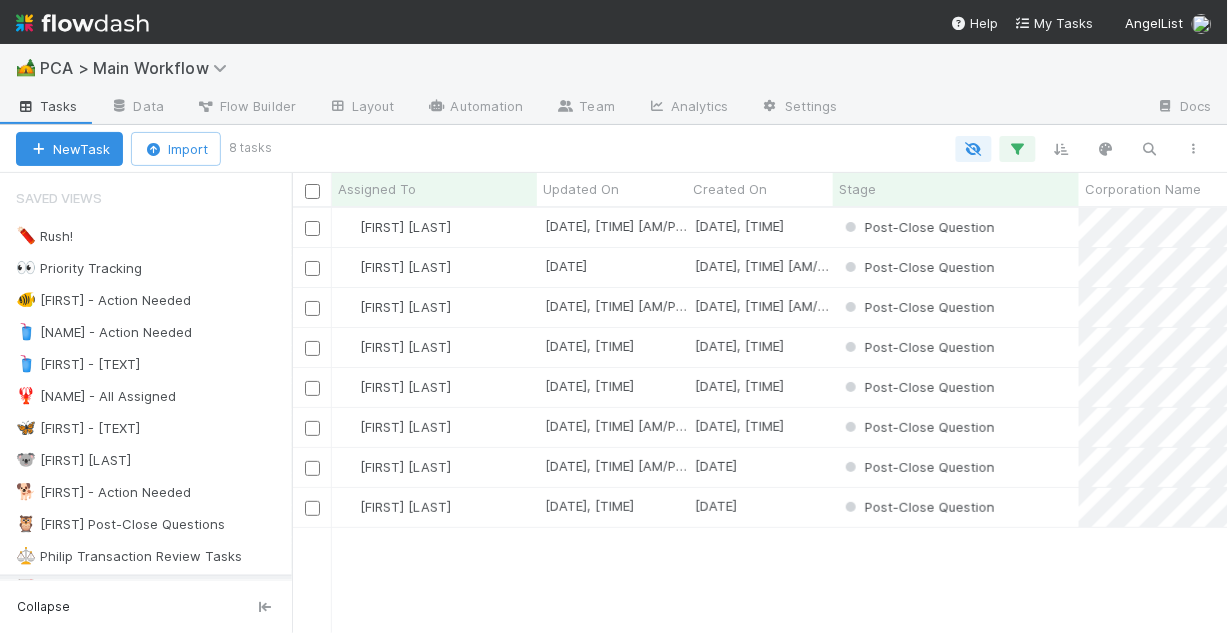 scroll, scrollTop: 13, scrollLeft: 13, axis: both 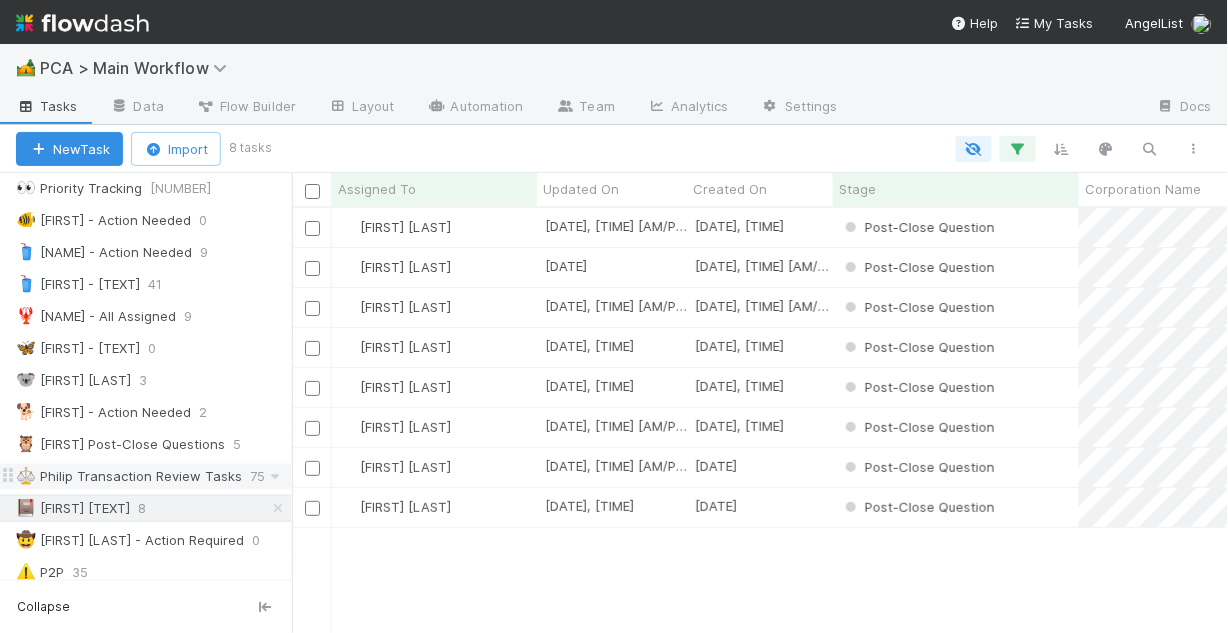 click on "⚖️ Philip Transaction Review Tasks" at bounding box center [129, 476] 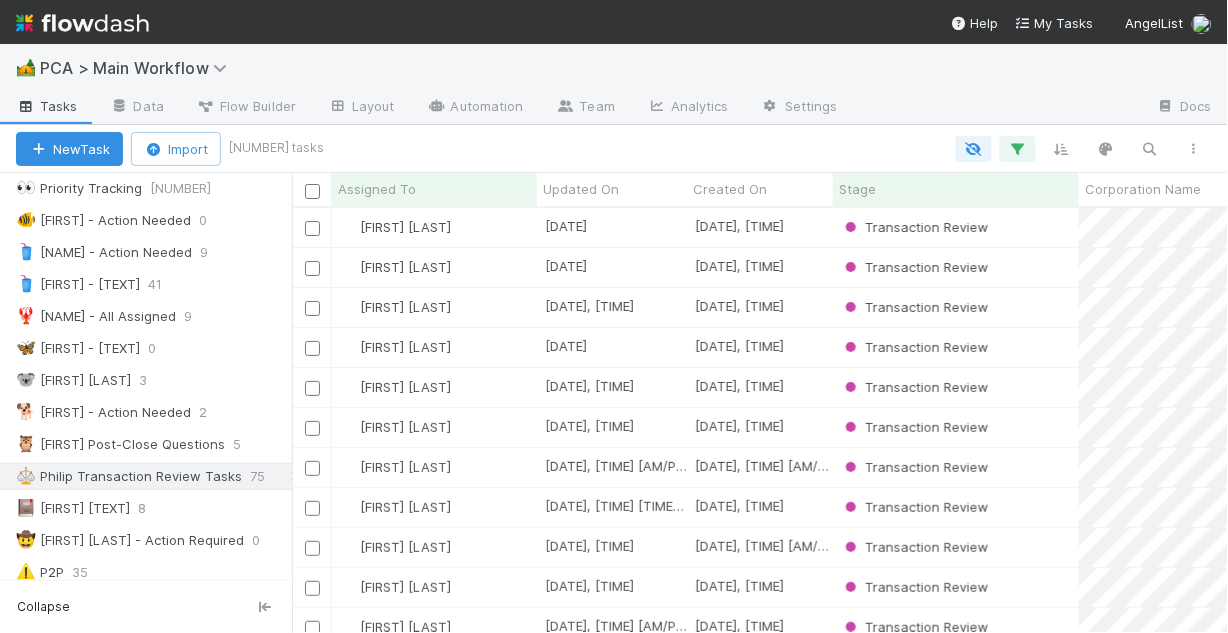scroll, scrollTop: 13, scrollLeft: 13, axis: both 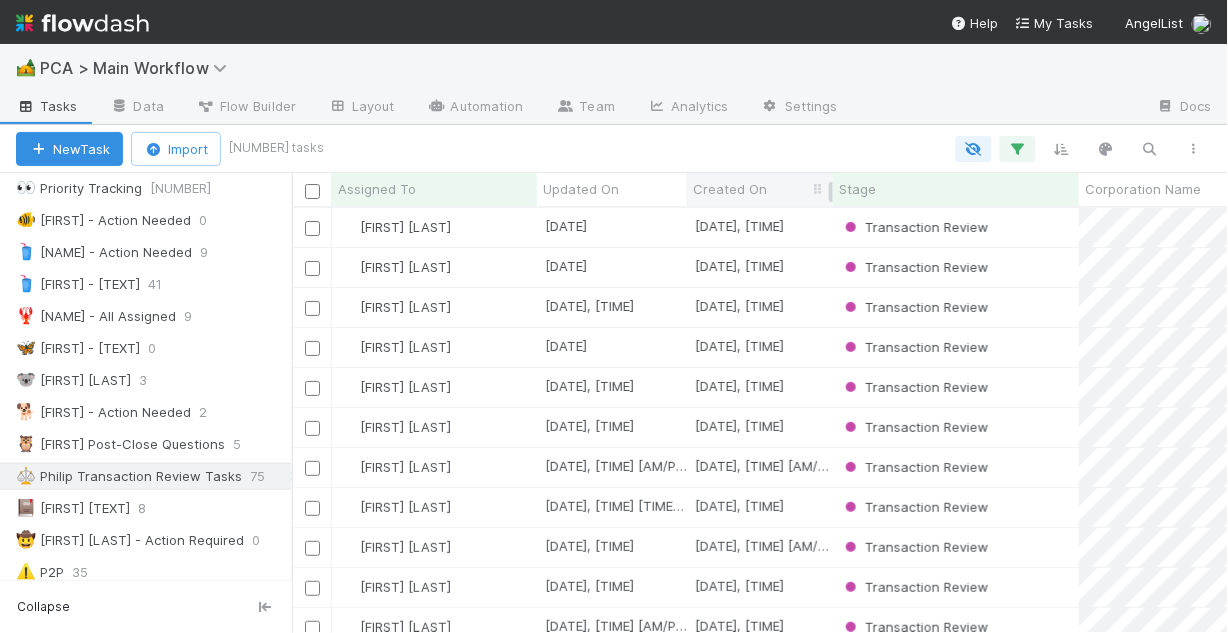 click on "Created On" at bounding box center (730, 189) 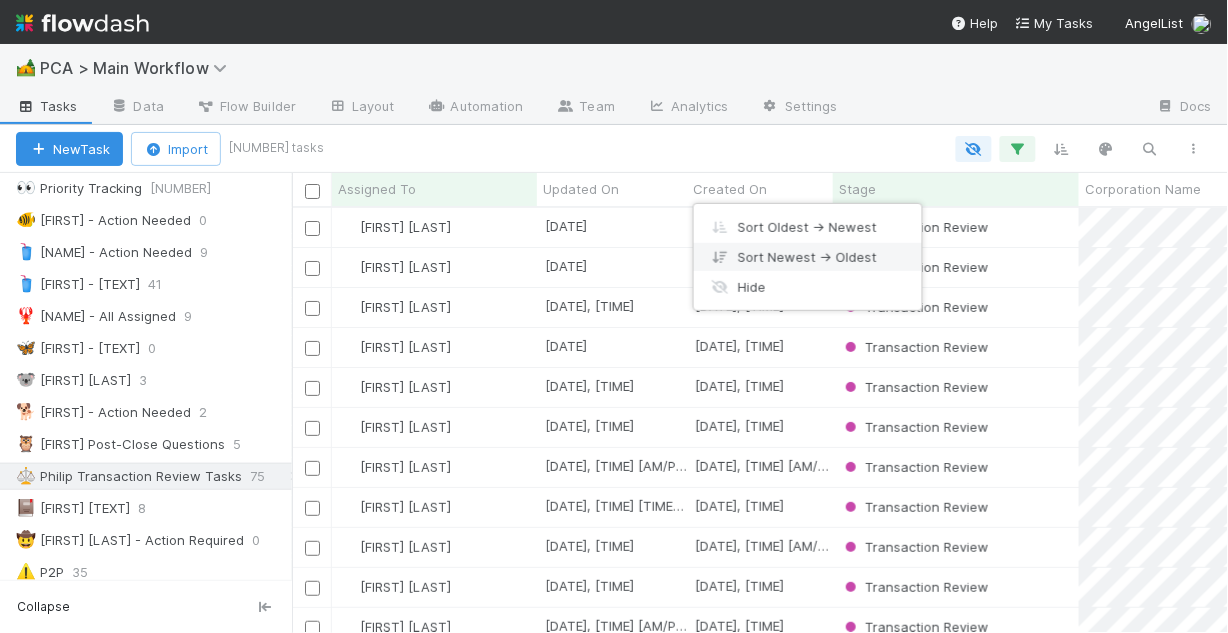 click on "Sort Newest → Oldest" at bounding box center (808, 257) 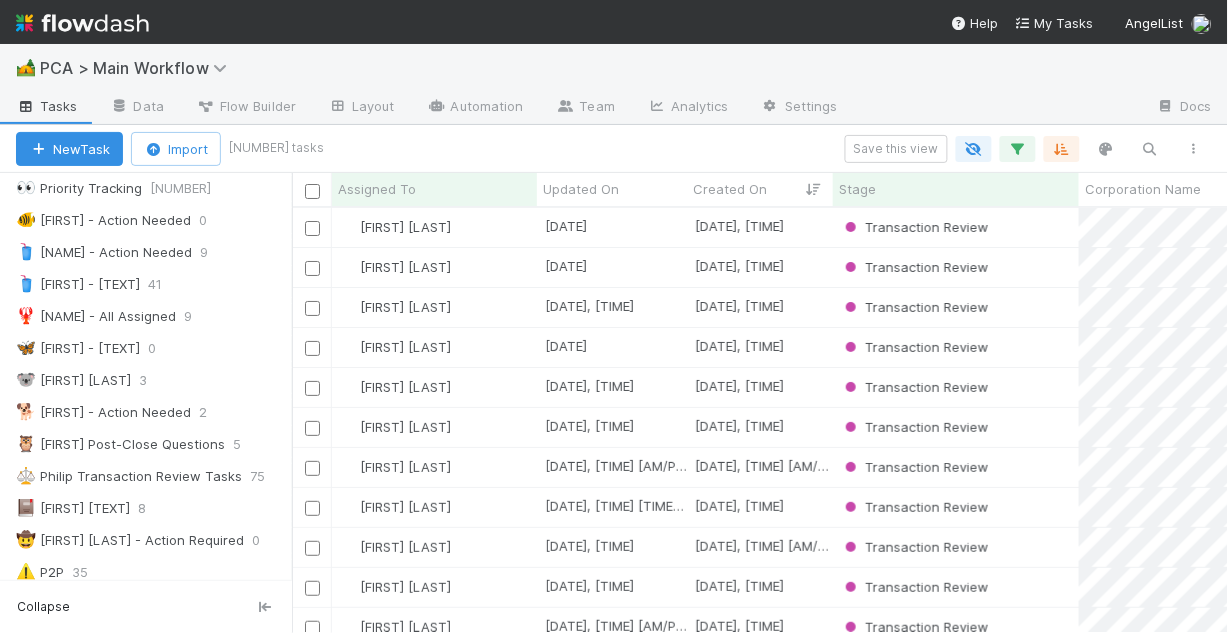 scroll, scrollTop: 13, scrollLeft: 13, axis: both 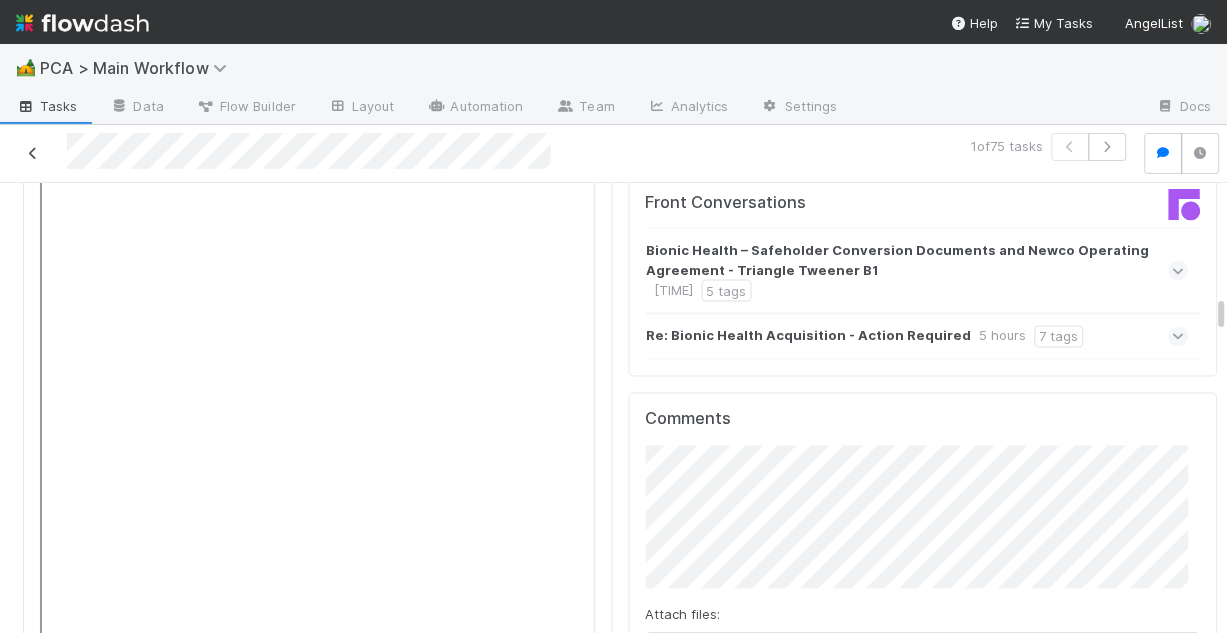 click at bounding box center [33, 153] 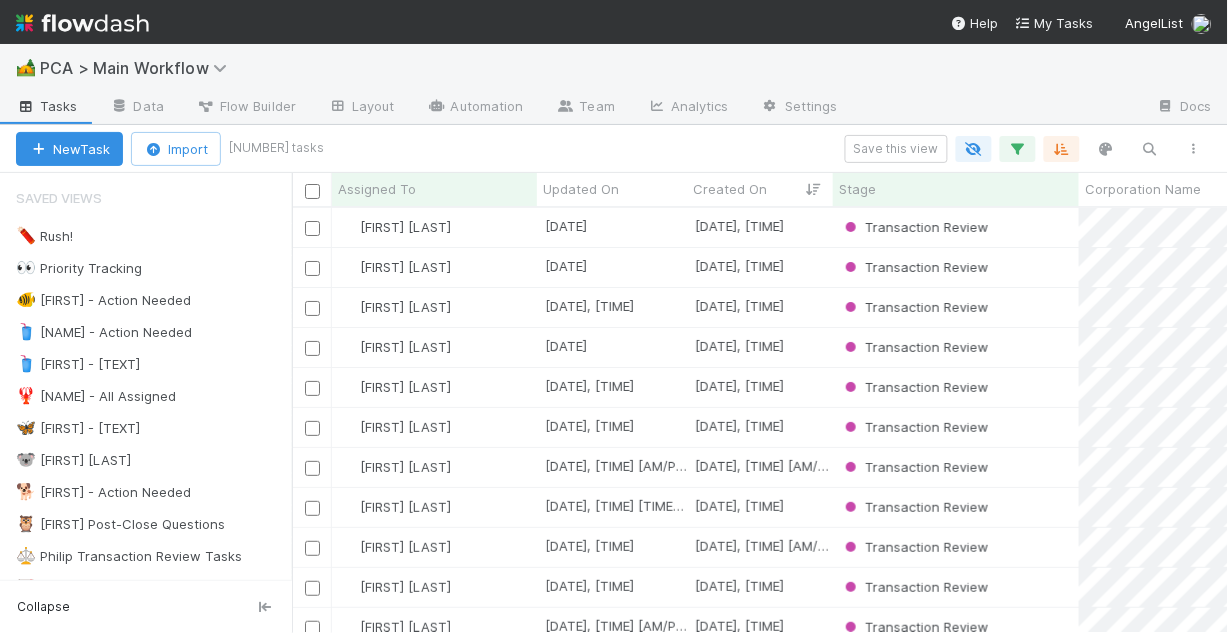 scroll, scrollTop: 13, scrollLeft: 13, axis: both 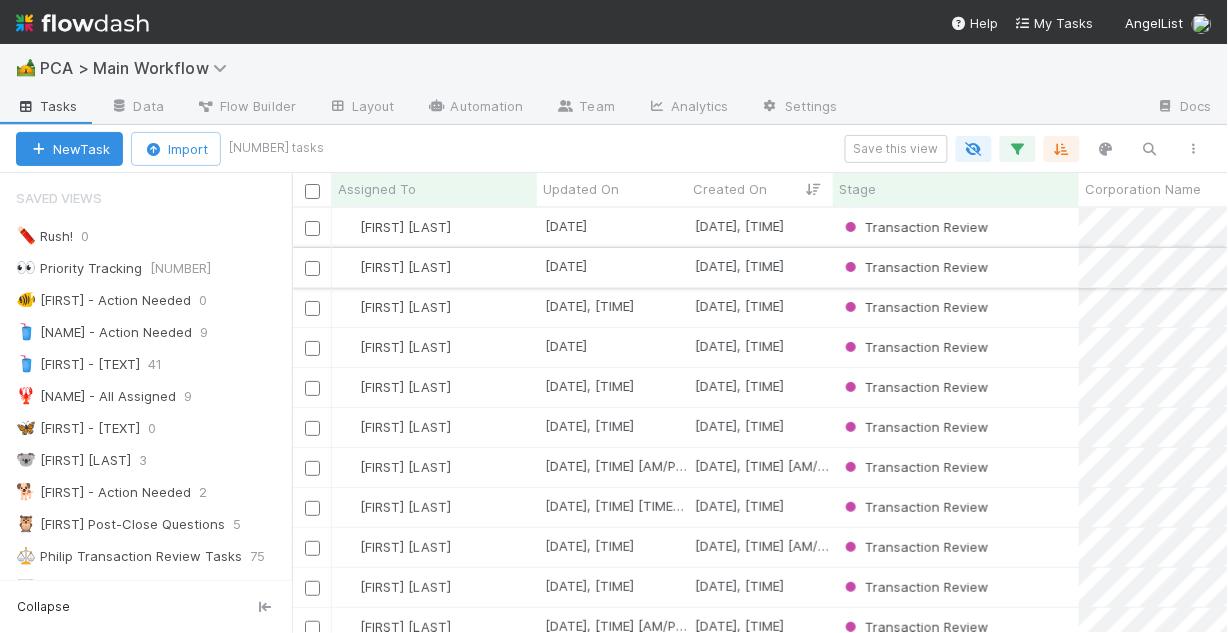 click on "[FIRST] [LAST]" at bounding box center [434, 267] 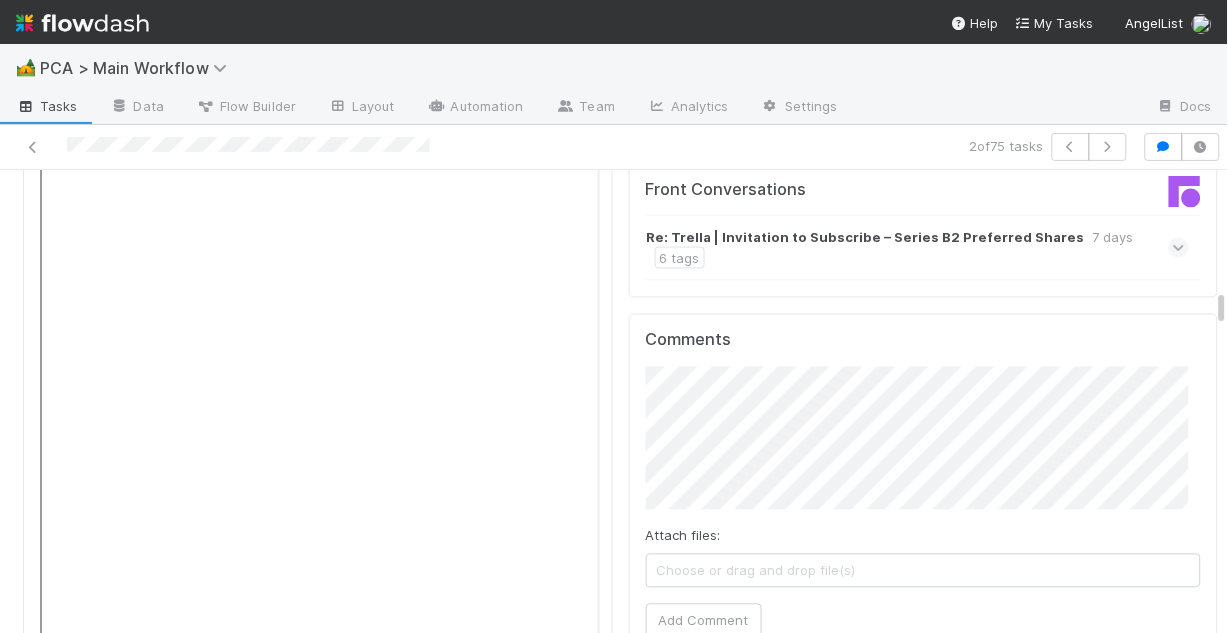 scroll, scrollTop: 2320, scrollLeft: 0, axis: vertical 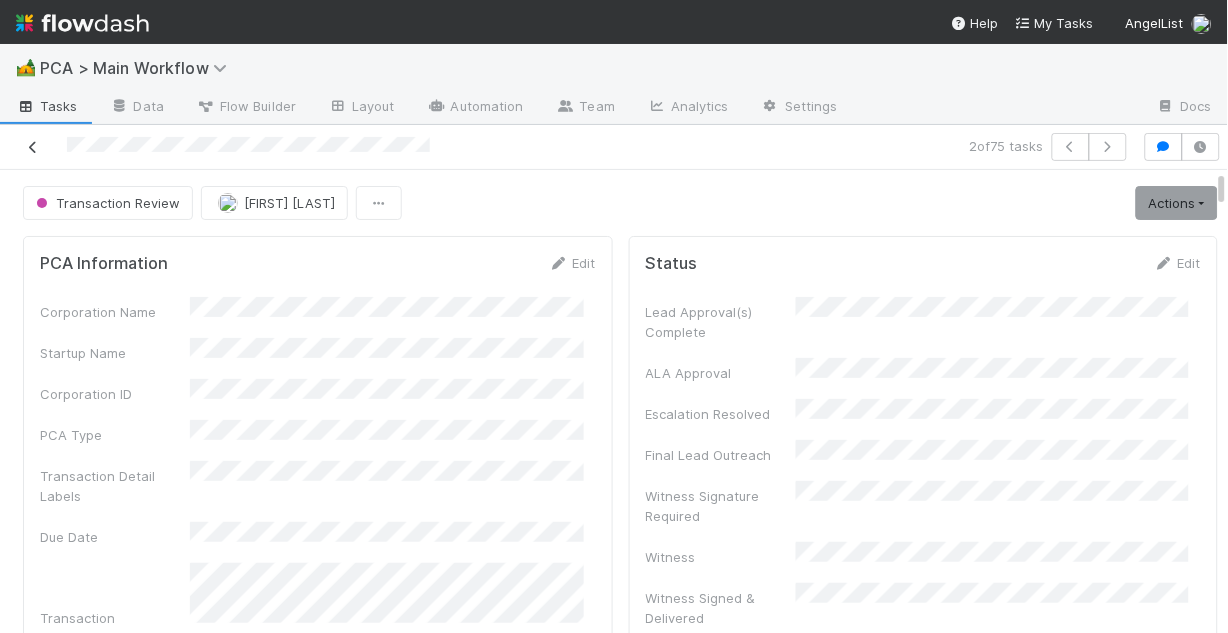 click at bounding box center (33, 147) 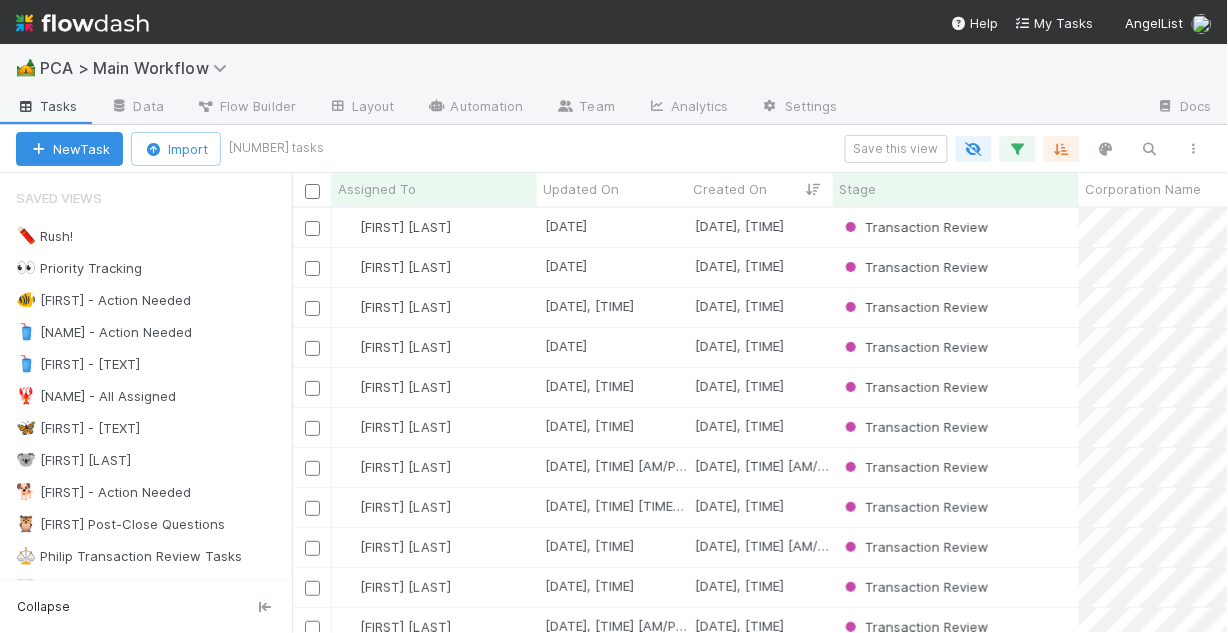 scroll, scrollTop: 13, scrollLeft: 13, axis: both 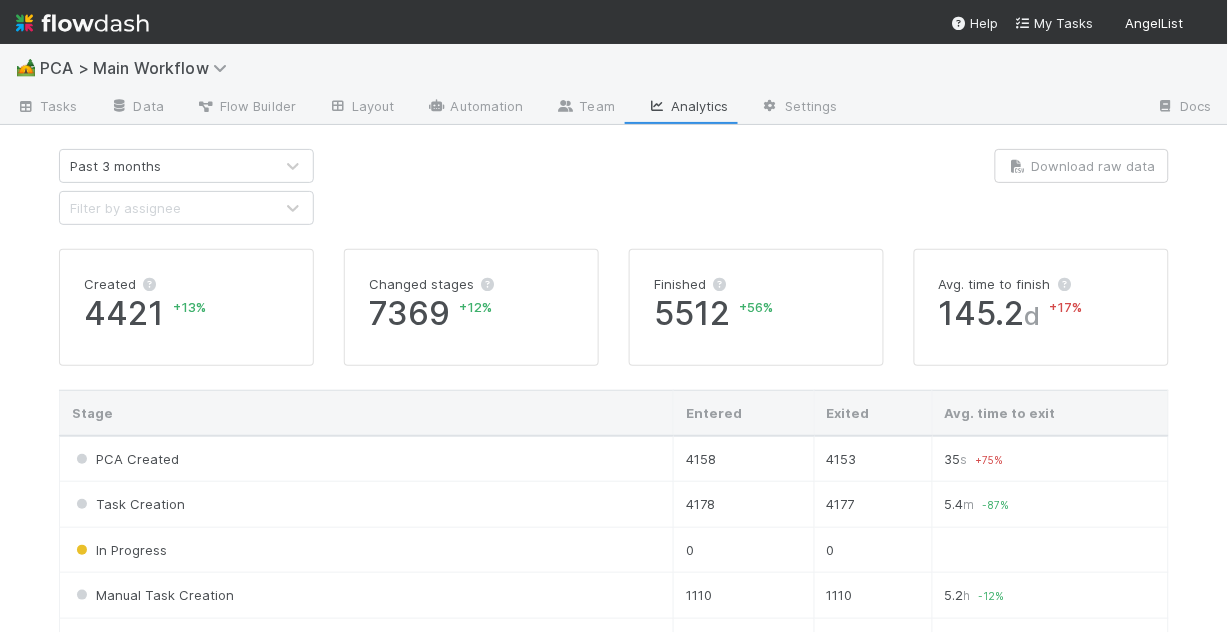 click on "Filter by assignee" at bounding box center [166, 208] 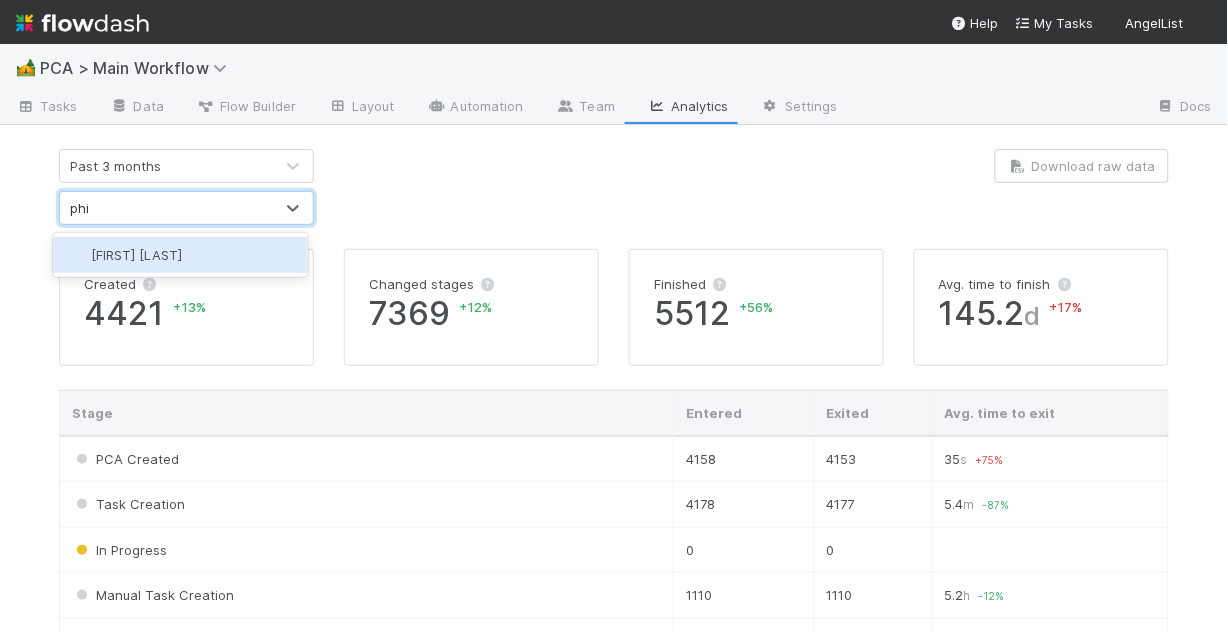 type on "phil" 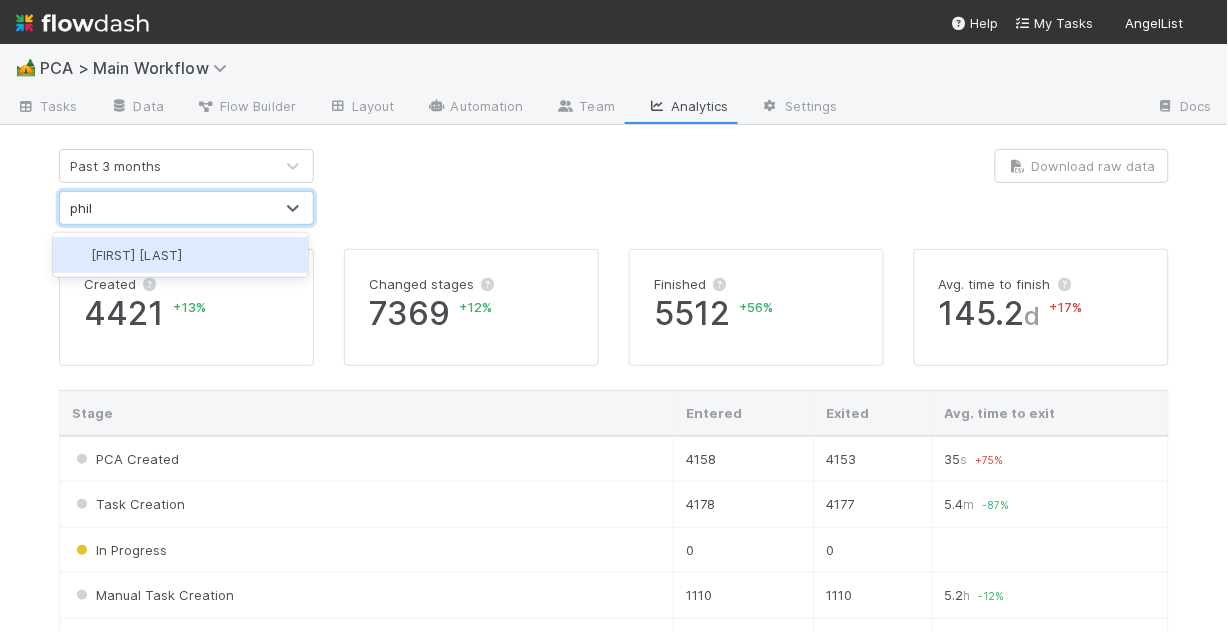 click on "[NAME]" at bounding box center [180, 255] 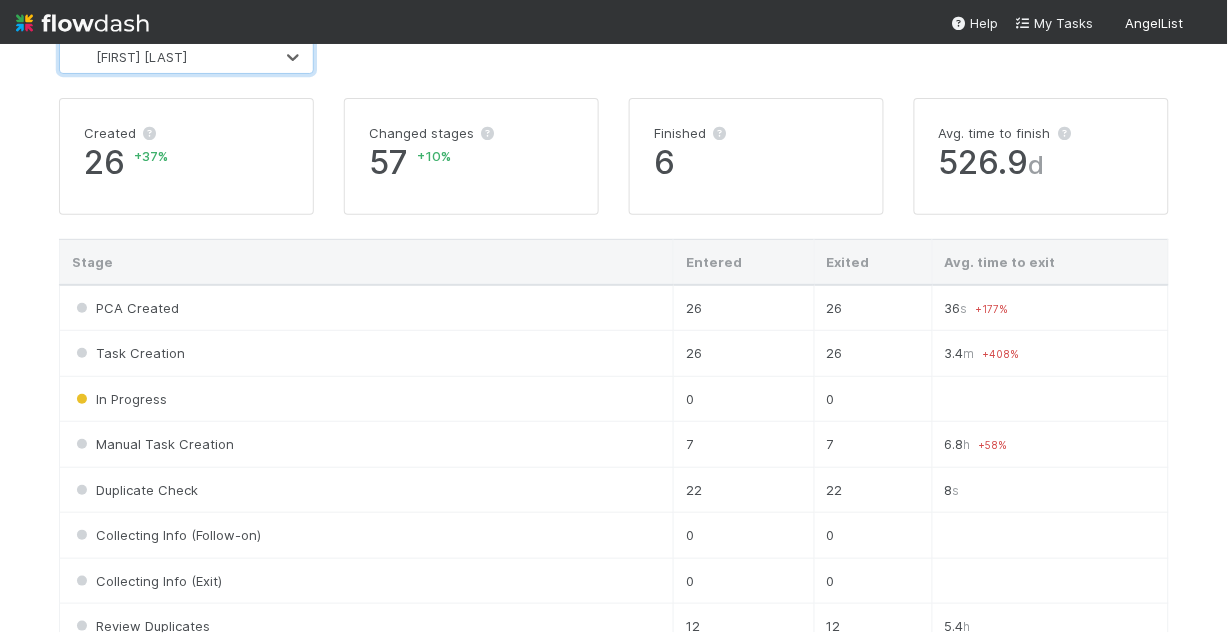 scroll, scrollTop: 0, scrollLeft: 0, axis: both 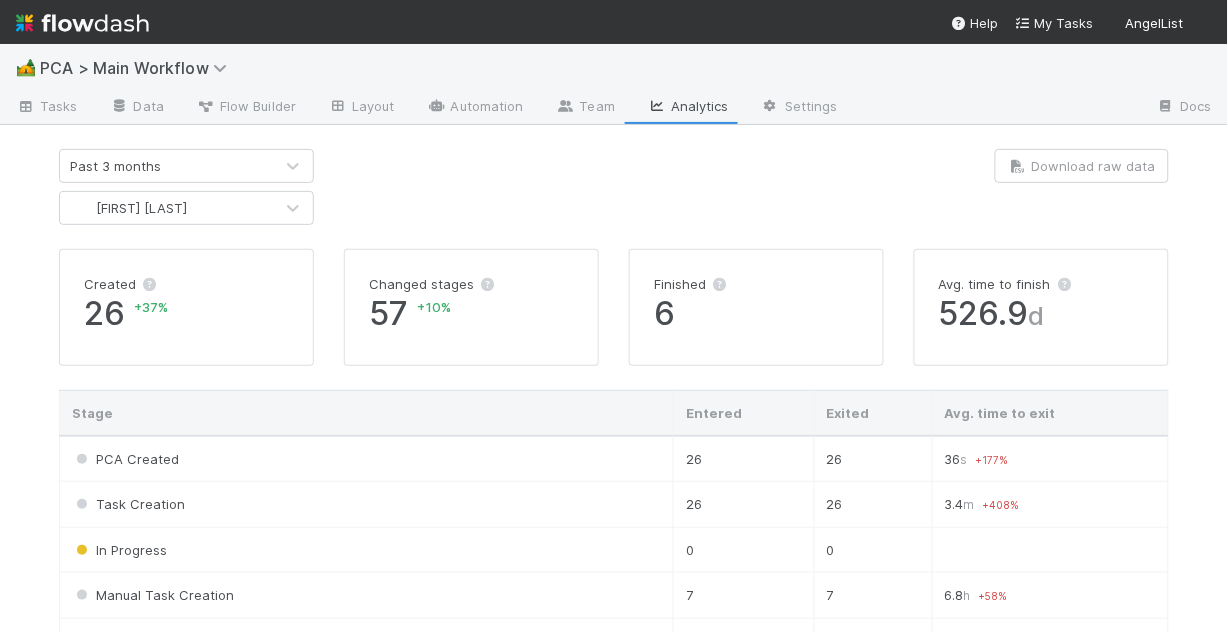 click at bounding box center (614, 187) 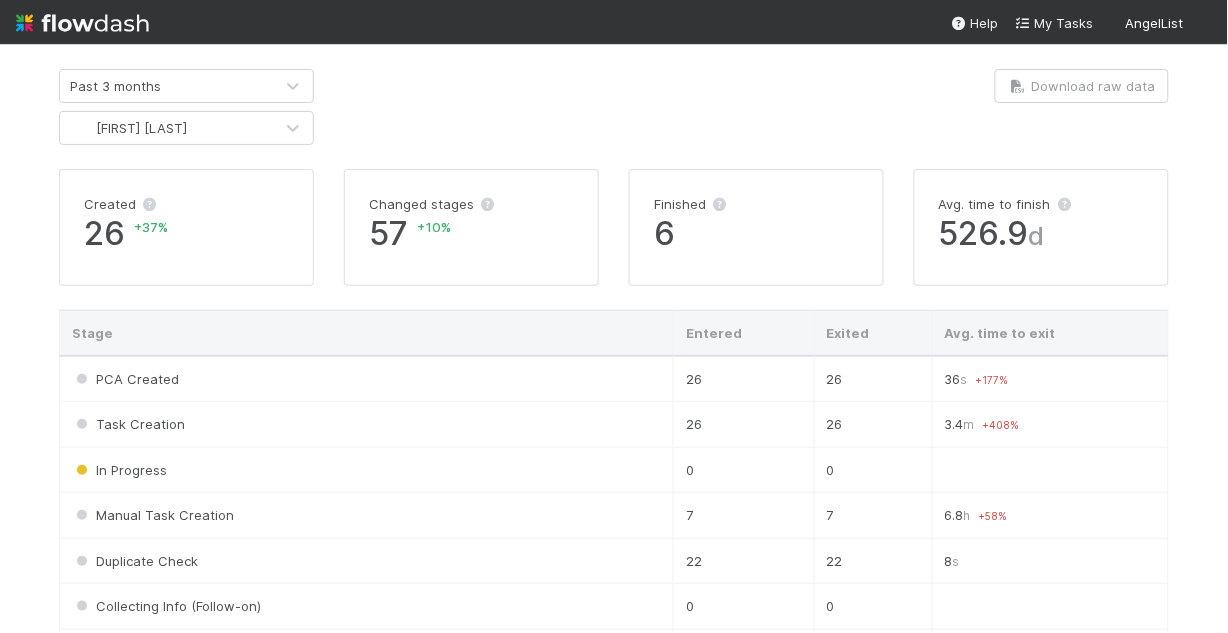 scroll, scrollTop: 0, scrollLeft: 0, axis: both 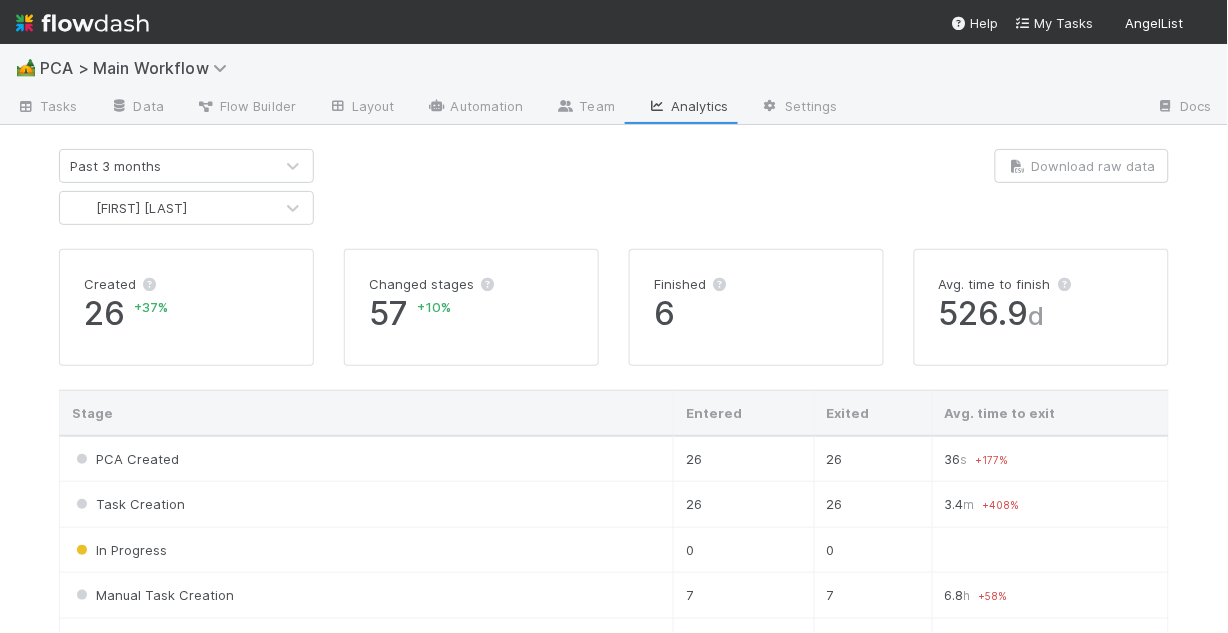click at bounding box center [614, 187] 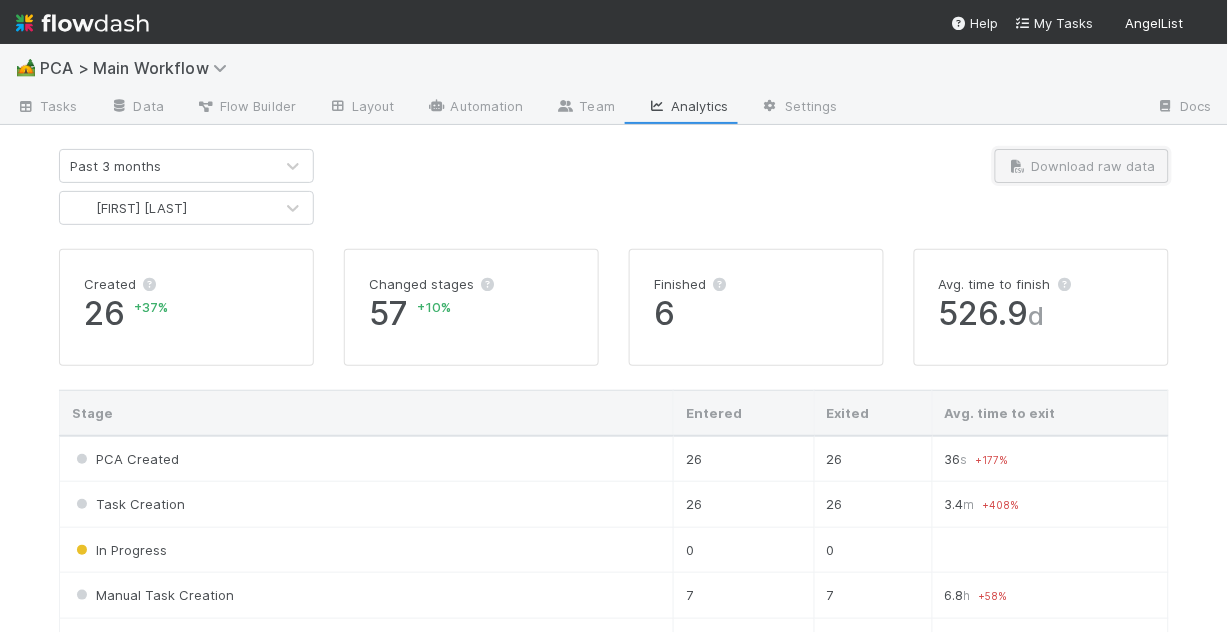 click on "Download raw data" at bounding box center [1082, 166] 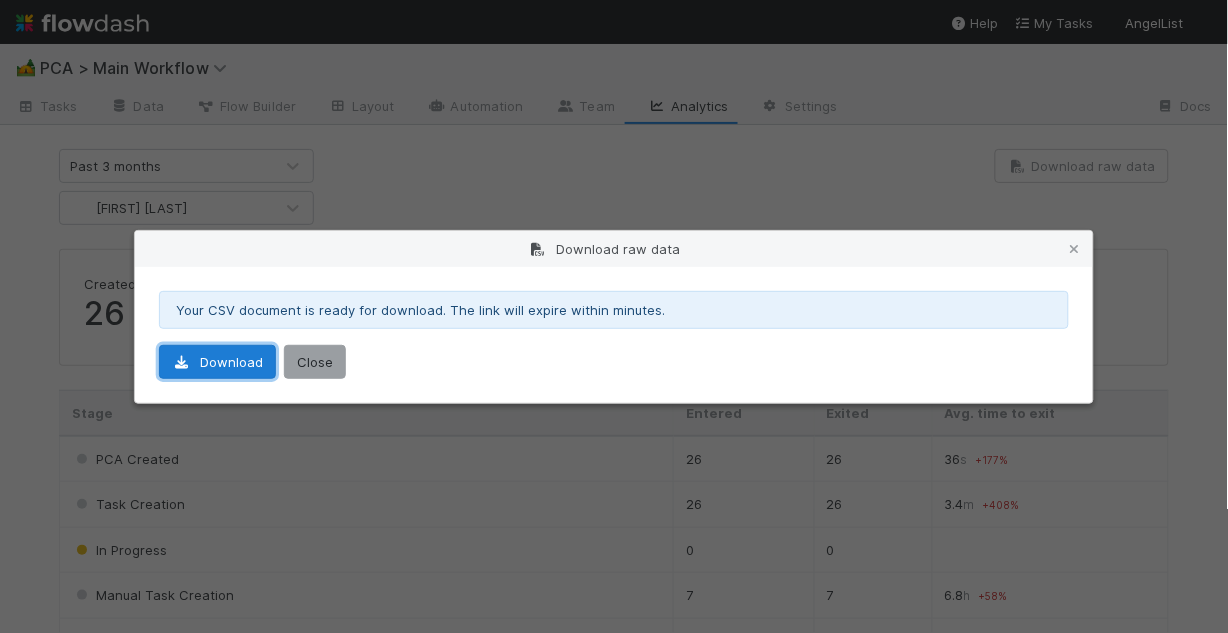click on "Download" at bounding box center (217, 362) 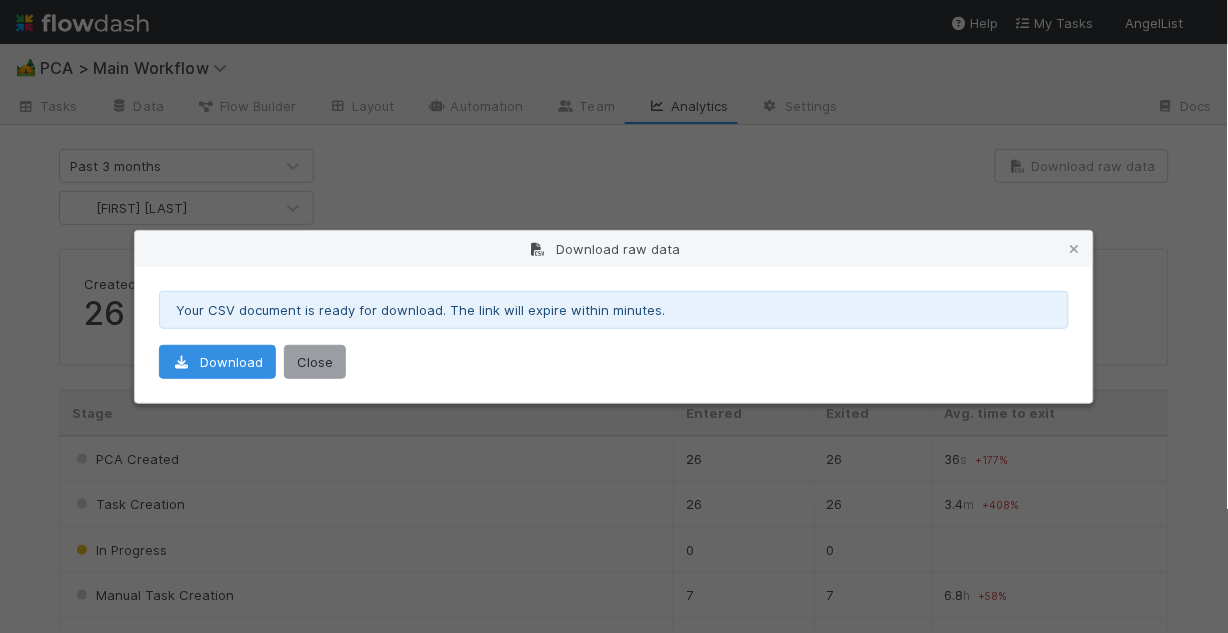 click on "Download raw data Your CSV document is ready for download. The link will expire within minutes. Download Close" at bounding box center (614, 316) 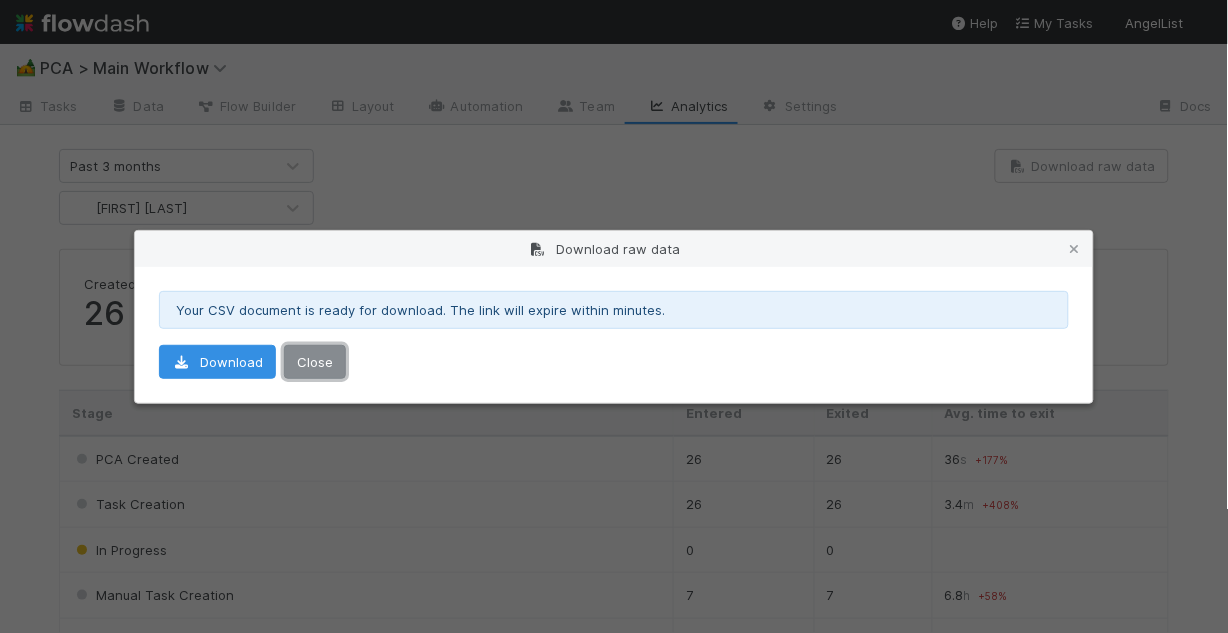 click on "Close" at bounding box center [315, 362] 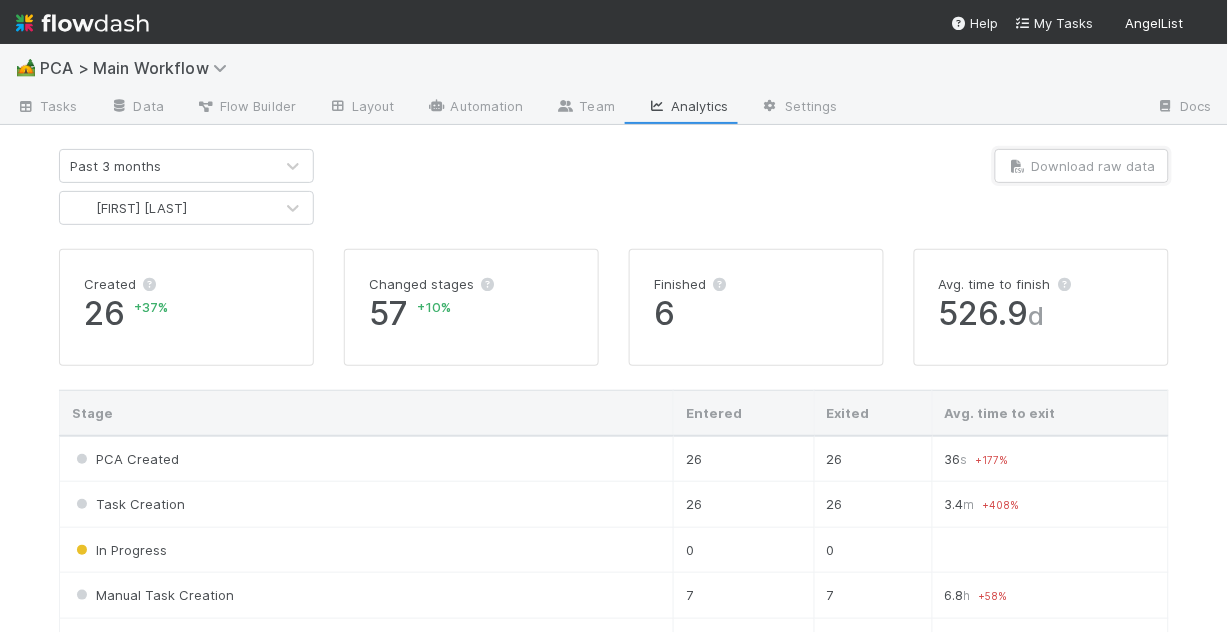 scroll, scrollTop: 0, scrollLeft: 0, axis: both 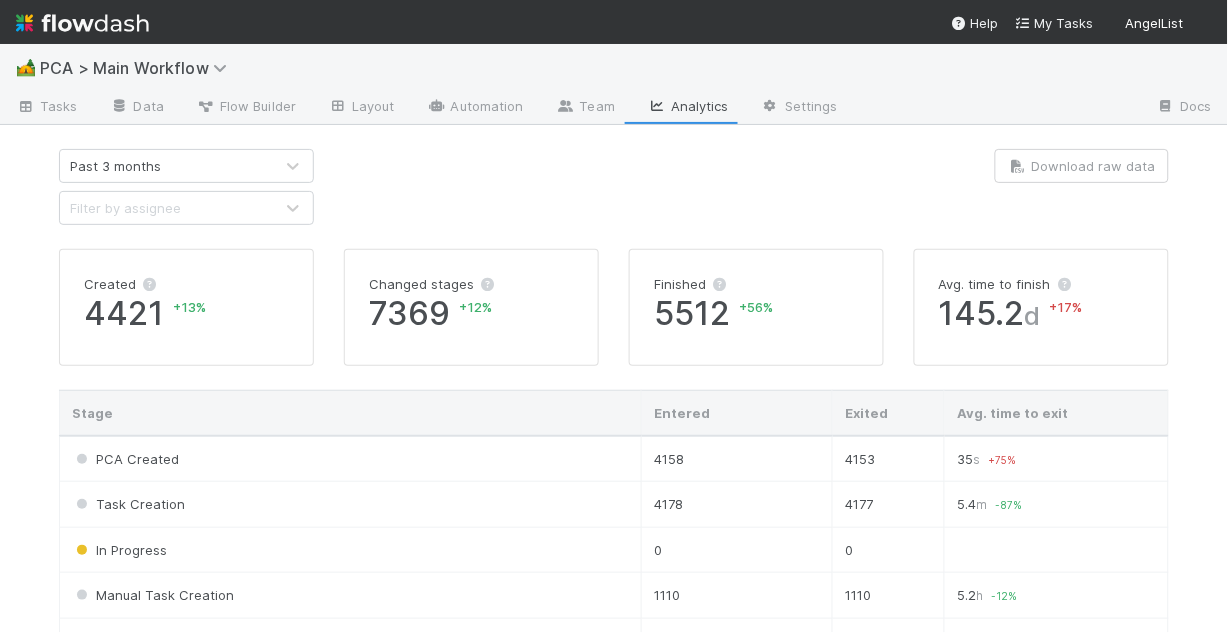 click on "Filter by assignee" at bounding box center [186, 208] 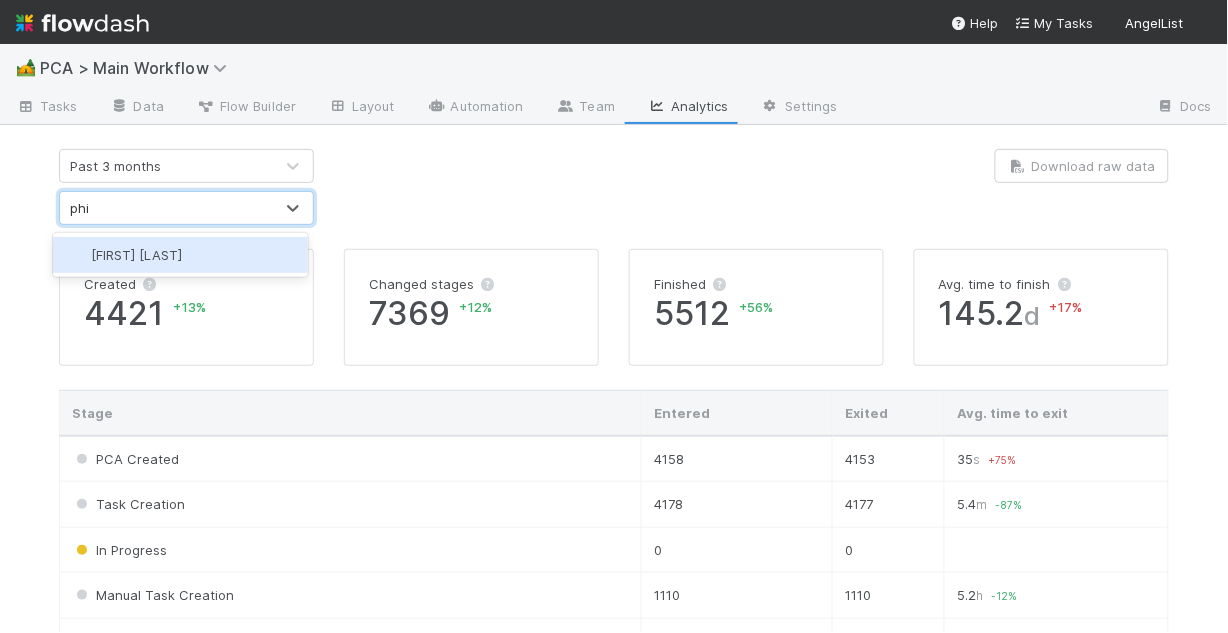 type on "phil" 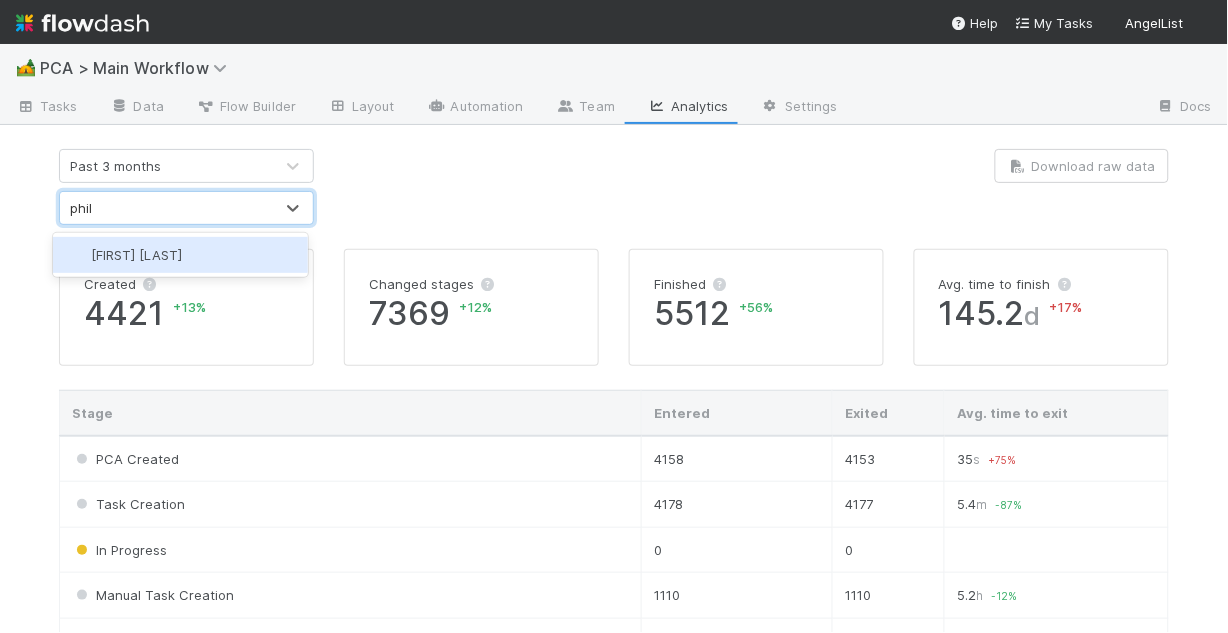 click on "[FIRST] [LAST]" at bounding box center [136, 255] 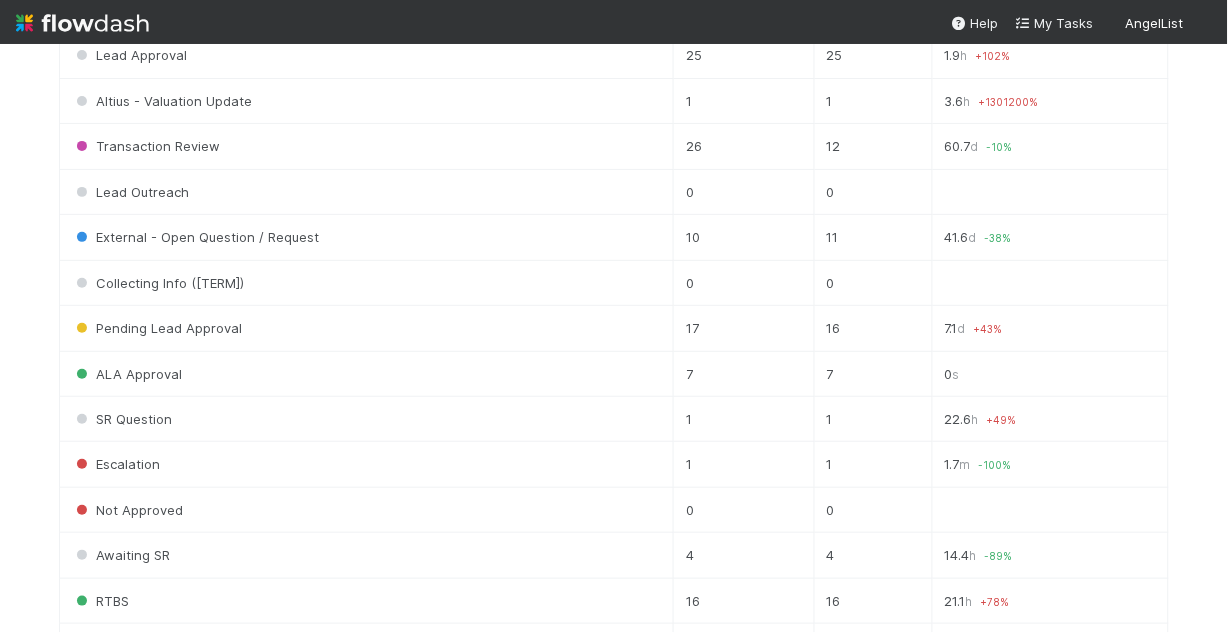scroll, scrollTop: 1120, scrollLeft: 0, axis: vertical 